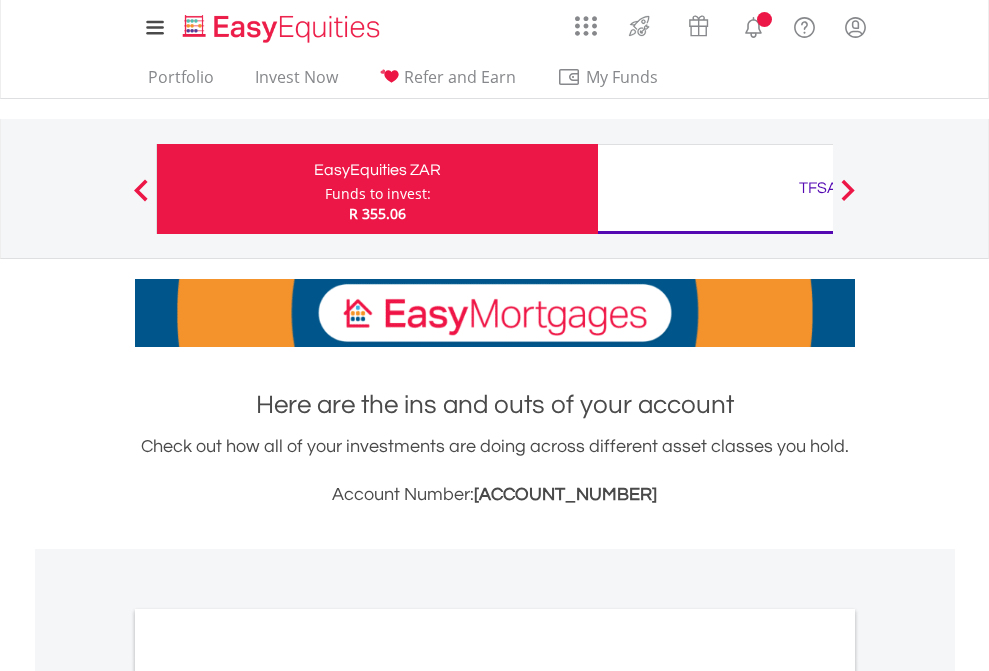 scroll, scrollTop: 0, scrollLeft: 0, axis: both 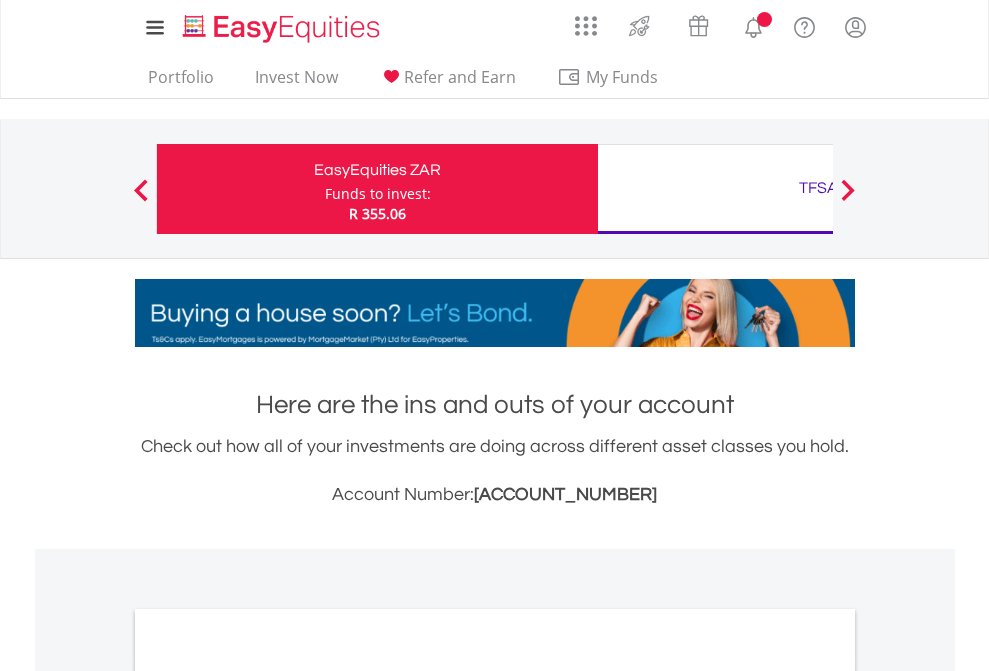 click on "Funds to invest:" at bounding box center (378, 194) 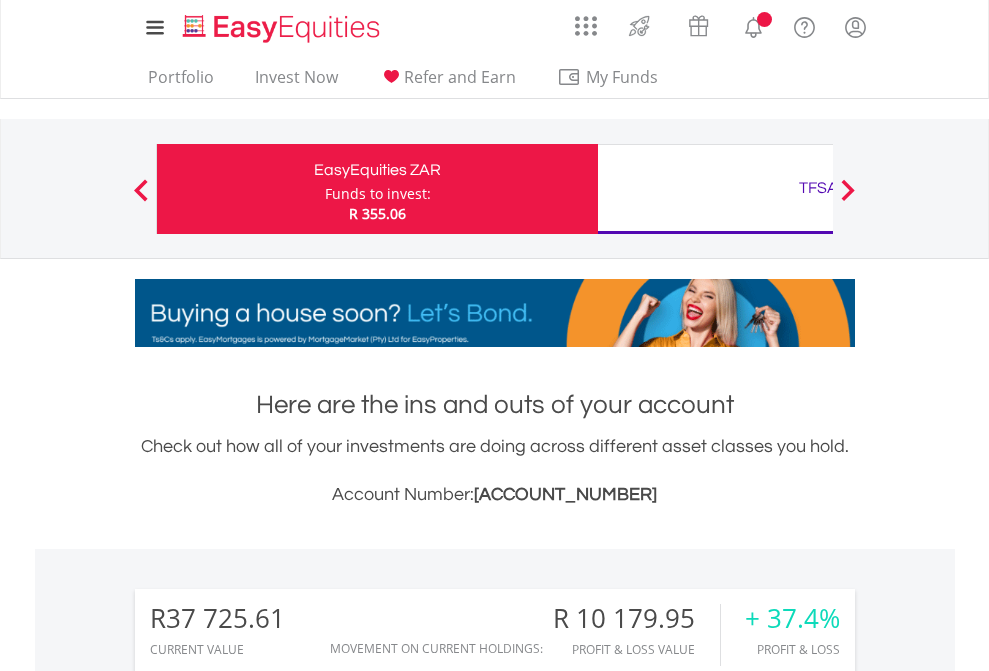 scroll, scrollTop: 999808, scrollLeft: 999687, axis: both 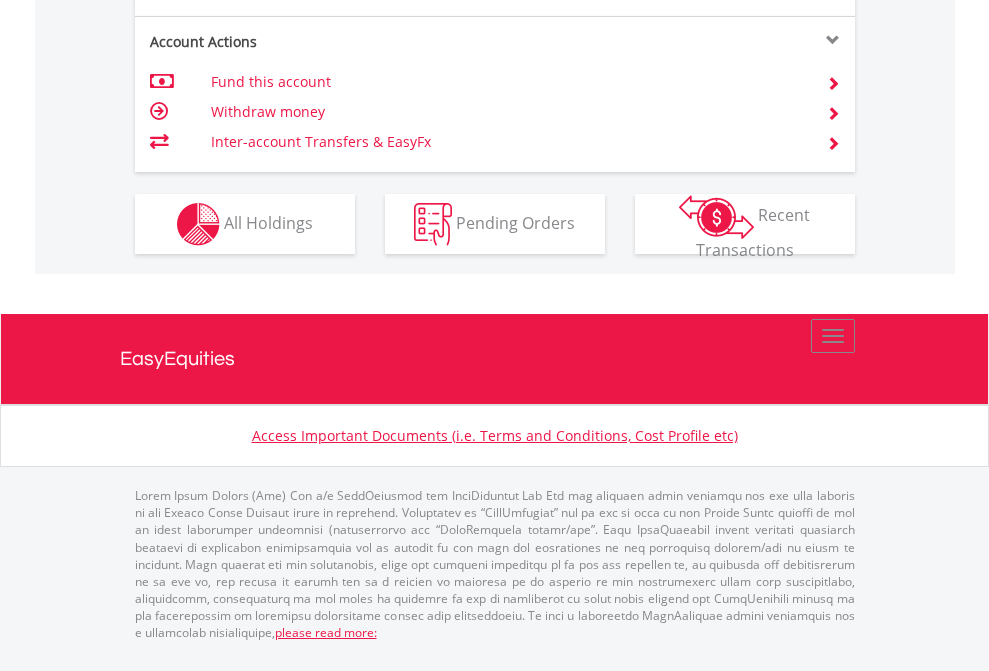 click on "Investment types" at bounding box center [706, -337] 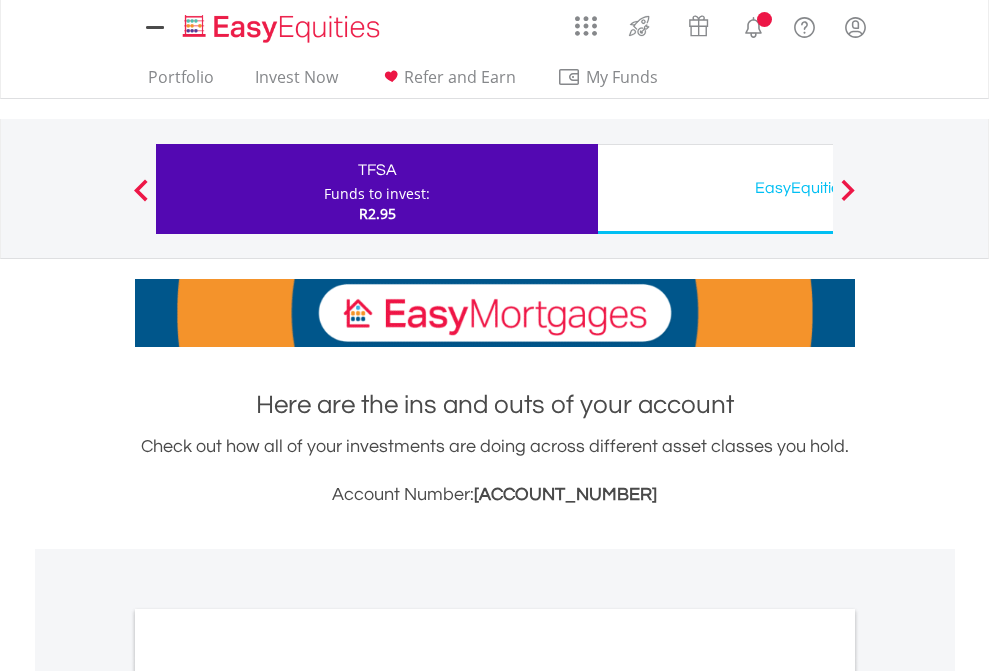 scroll, scrollTop: 0, scrollLeft: 0, axis: both 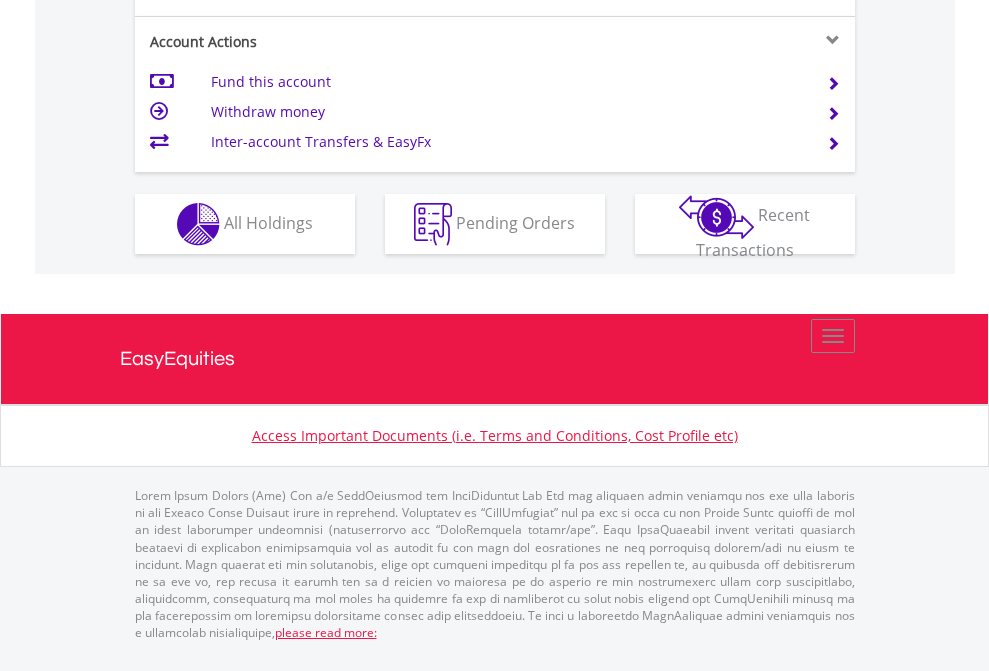 click on "Investment types" at bounding box center [706, -337] 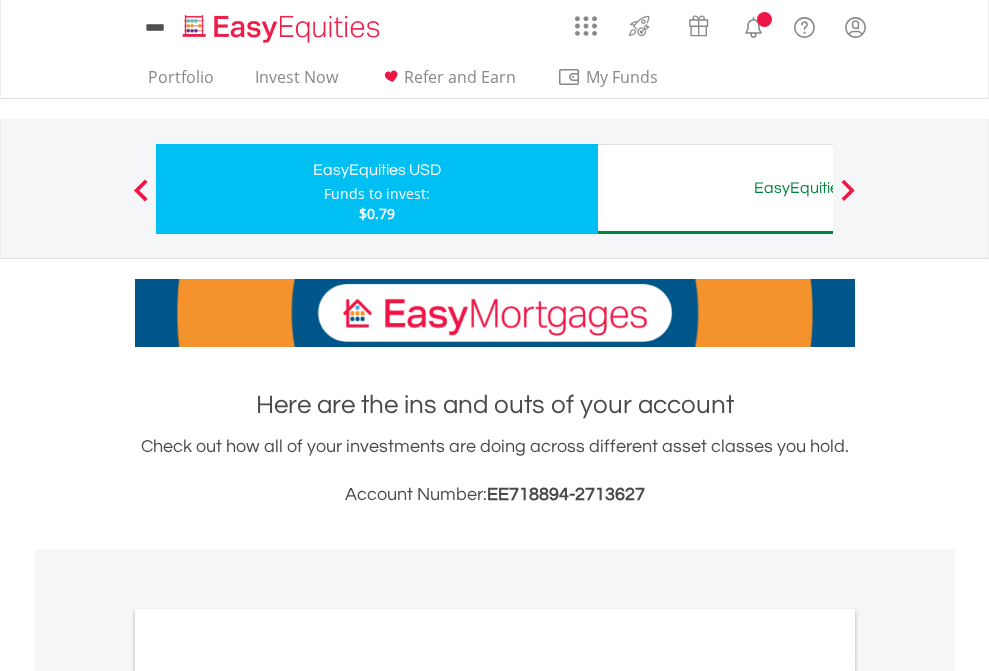 scroll, scrollTop: 0, scrollLeft: 0, axis: both 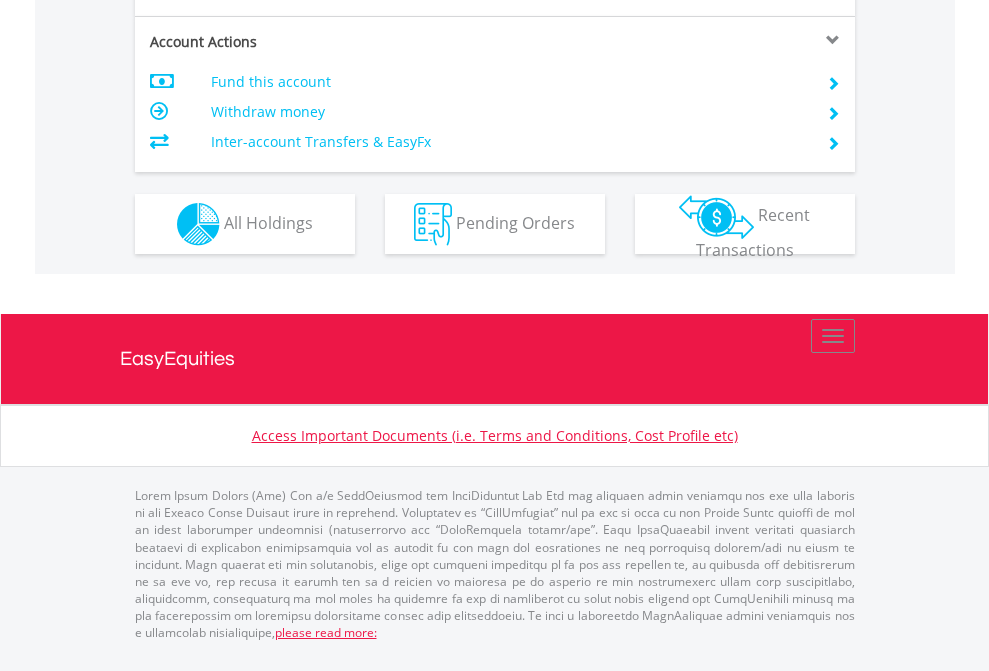click on "Investment types" at bounding box center [706, -337] 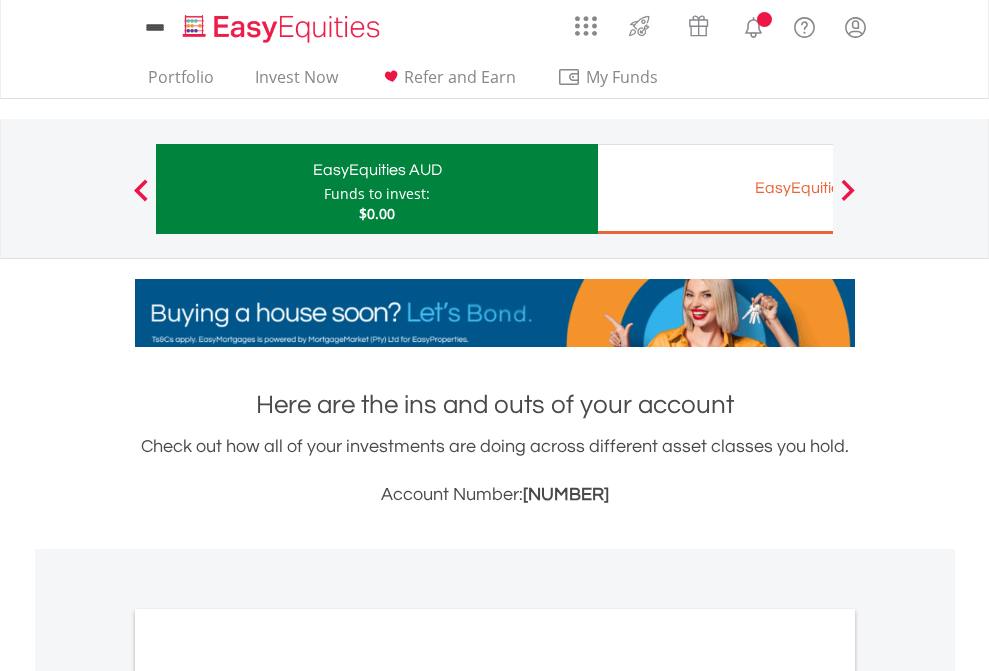 scroll, scrollTop: 0, scrollLeft: 0, axis: both 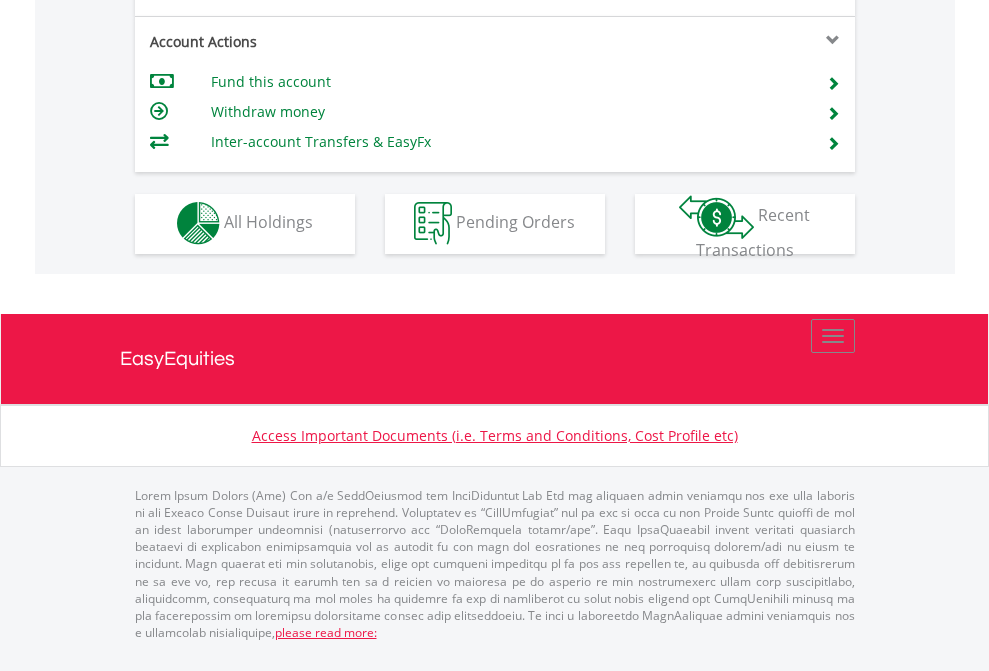click on "Investment types" at bounding box center (706, -353) 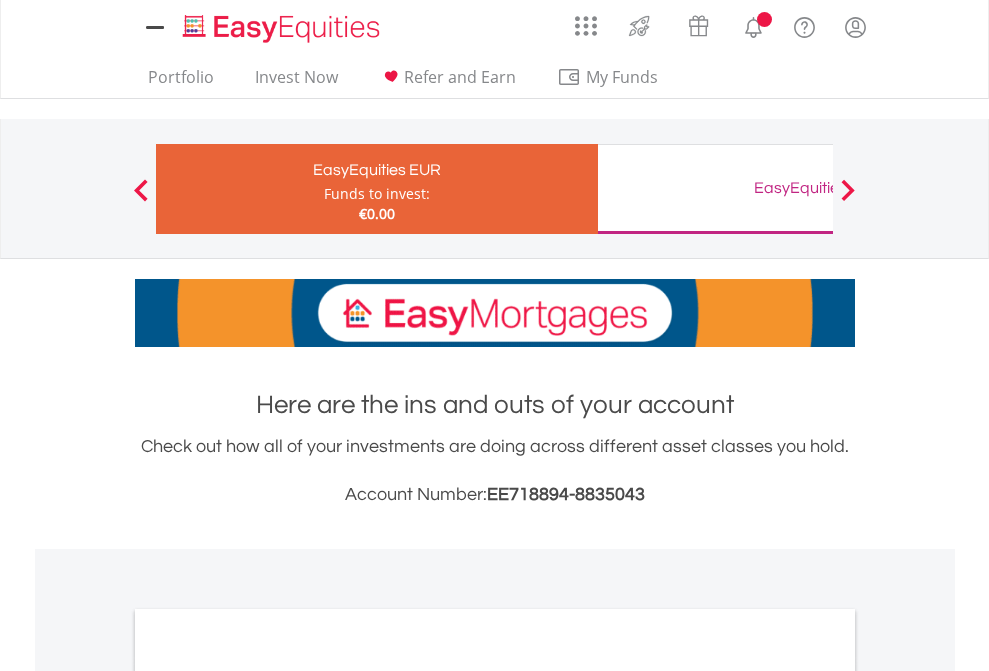 scroll, scrollTop: 0, scrollLeft: 0, axis: both 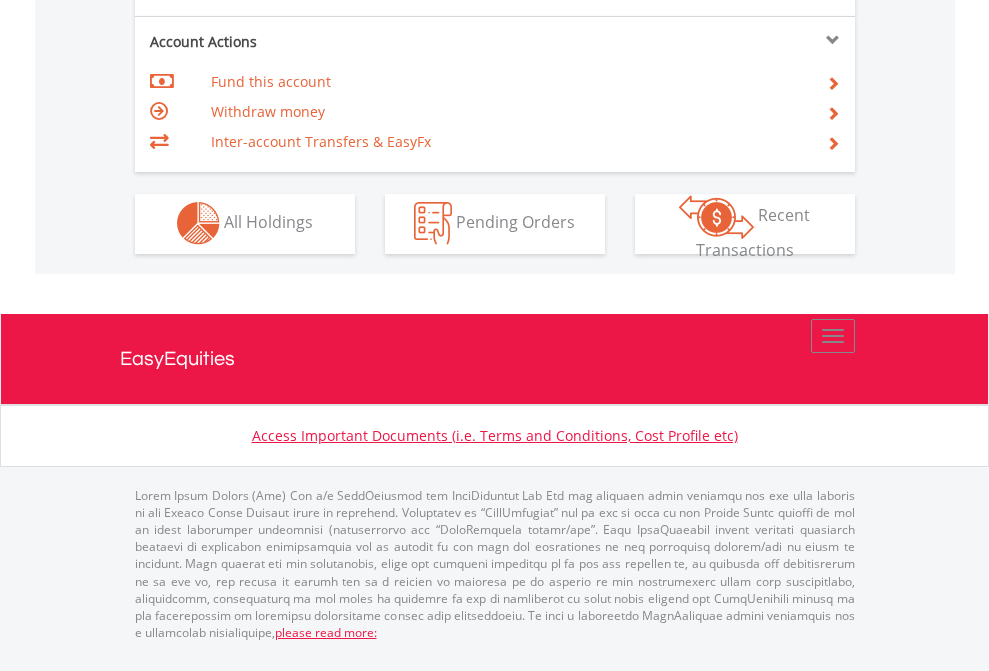 click on "Investment types" at bounding box center [706, -353] 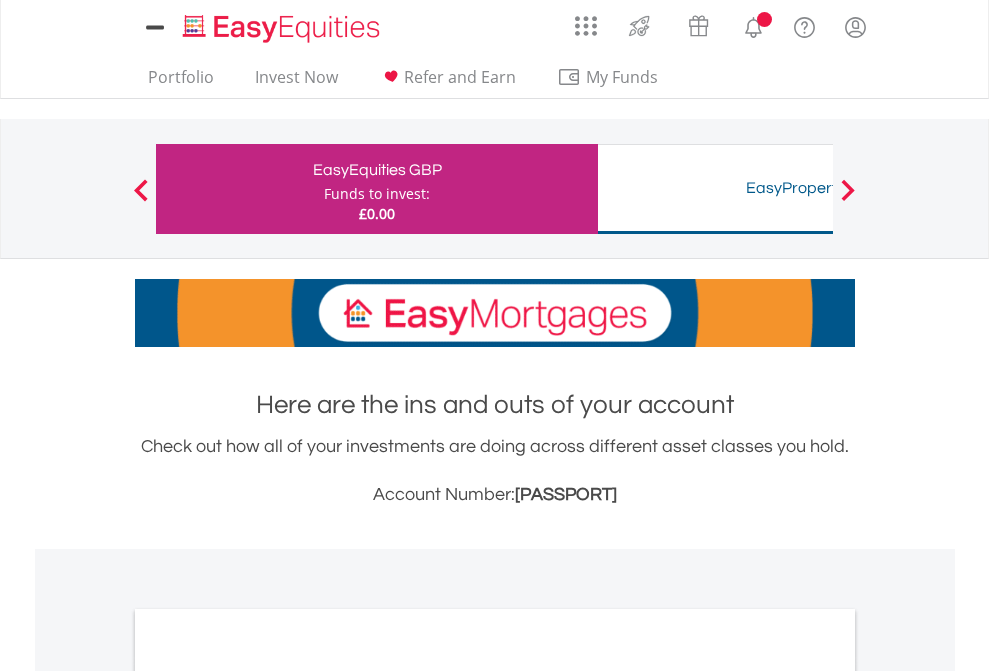 scroll, scrollTop: 0, scrollLeft: 0, axis: both 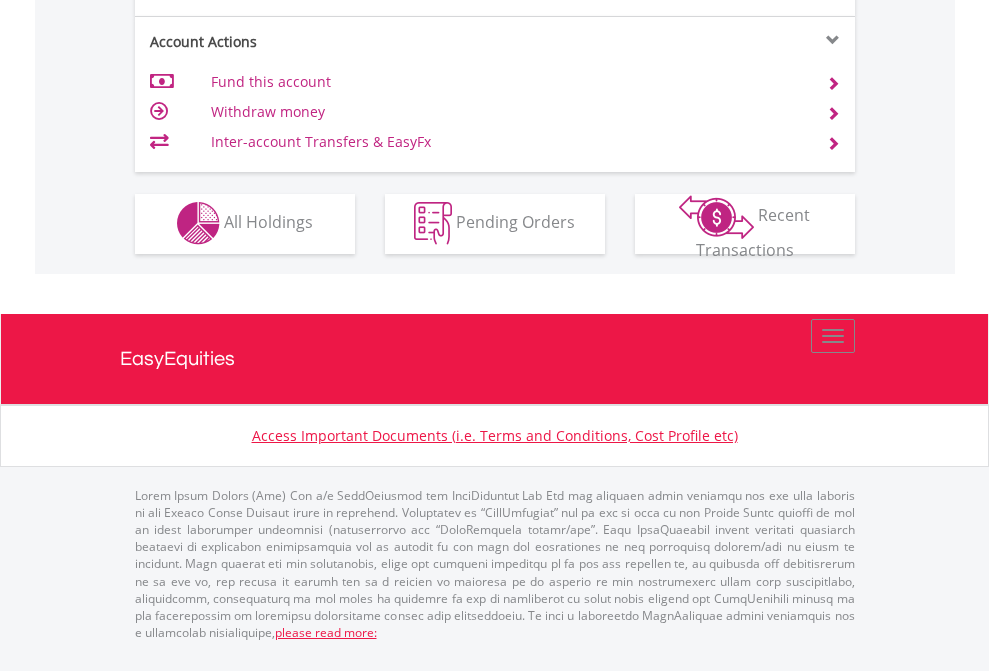 click on "Investment types" at bounding box center [706, -353] 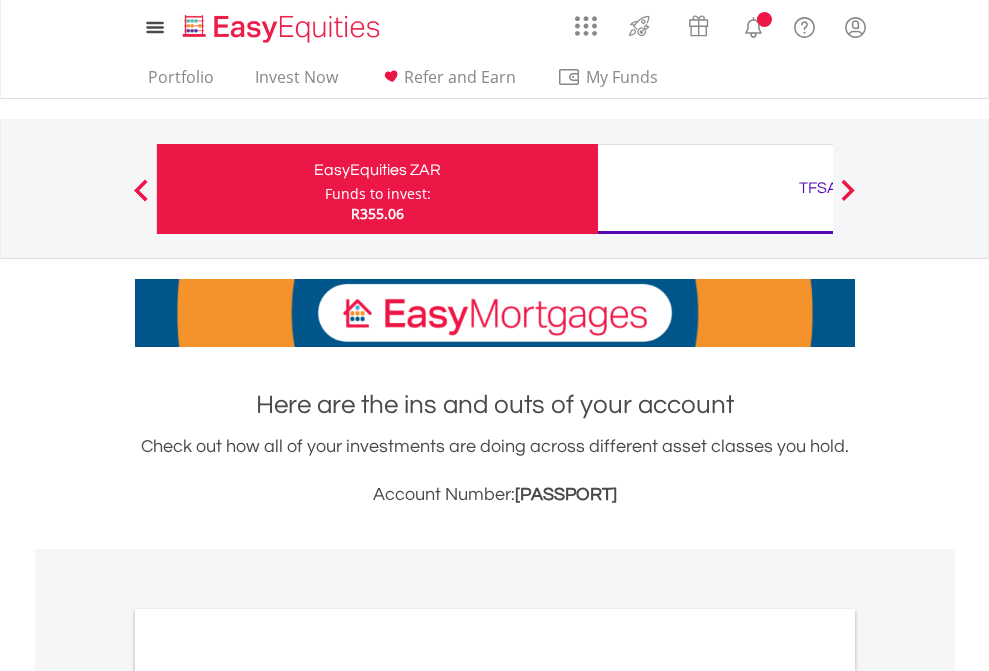 scroll, scrollTop: 1202, scrollLeft: 0, axis: vertical 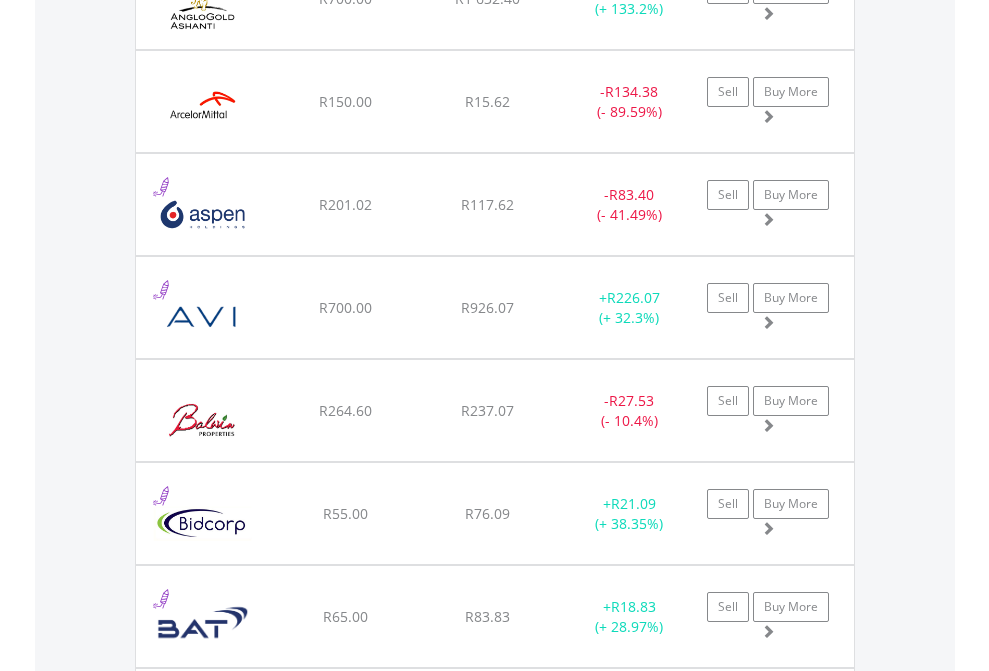 click on "TFSA" at bounding box center (818, -2196) 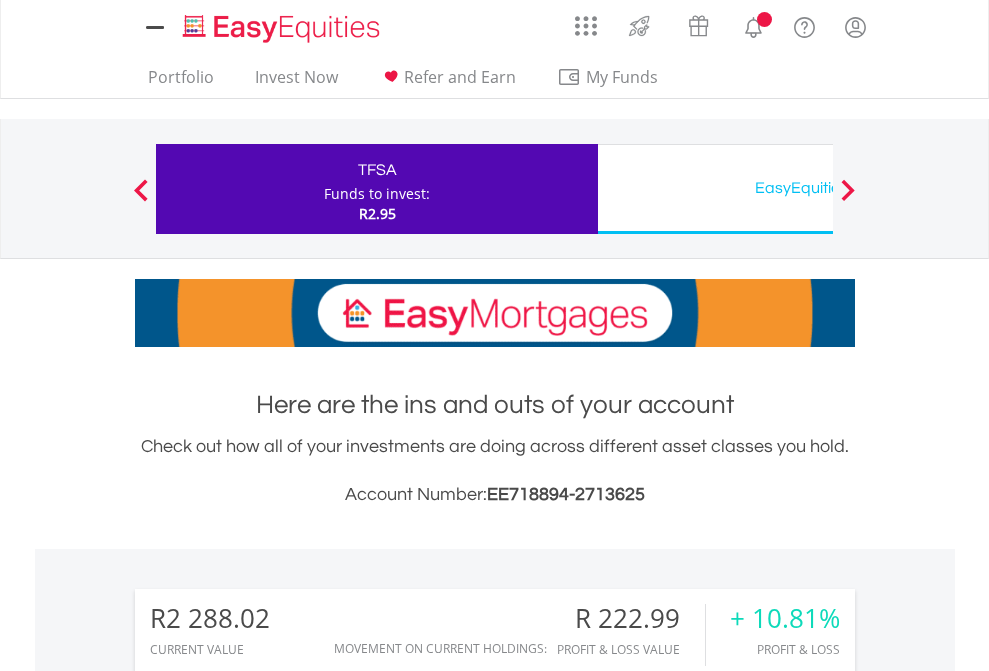 scroll, scrollTop: 0, scrollLeft: 0, axis: both 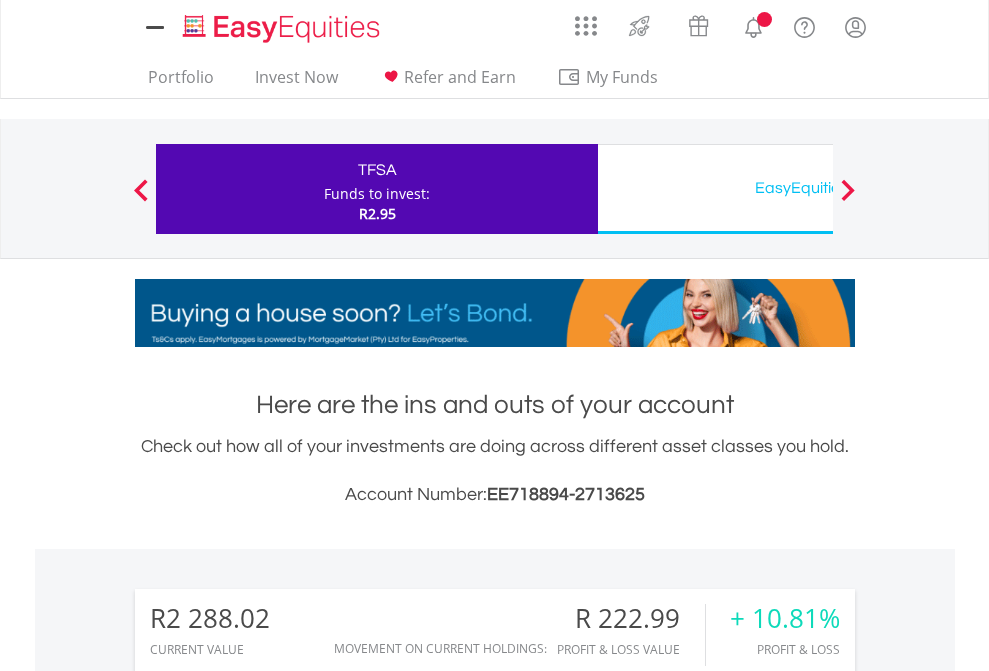 click on "All Holdings" at bounding box center [268, 1626] 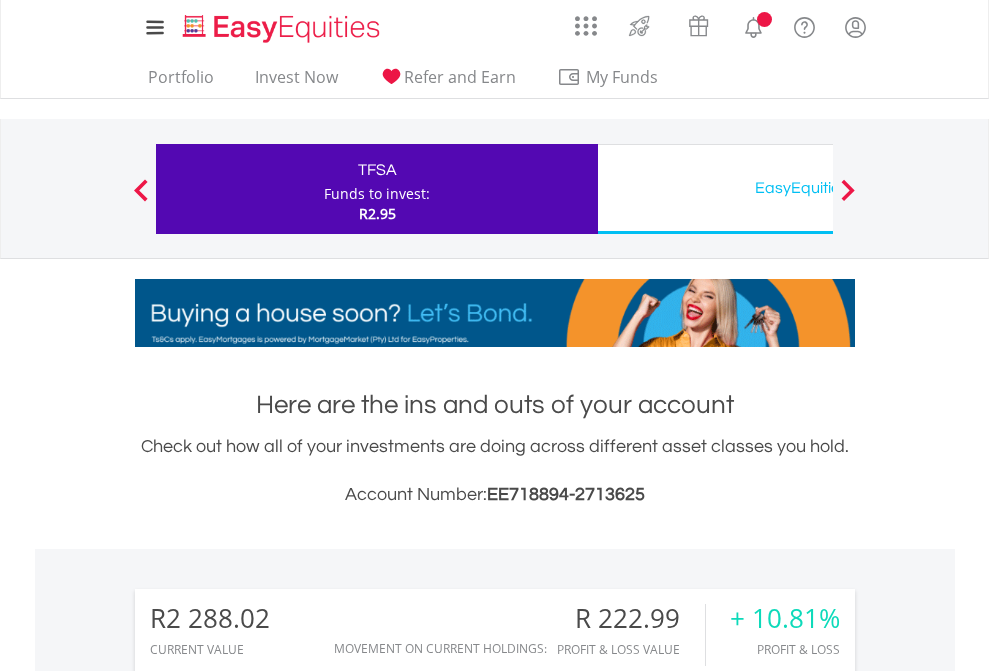 scroll, scrollTop: 1653, scrollLeft: 0, axis: vertical 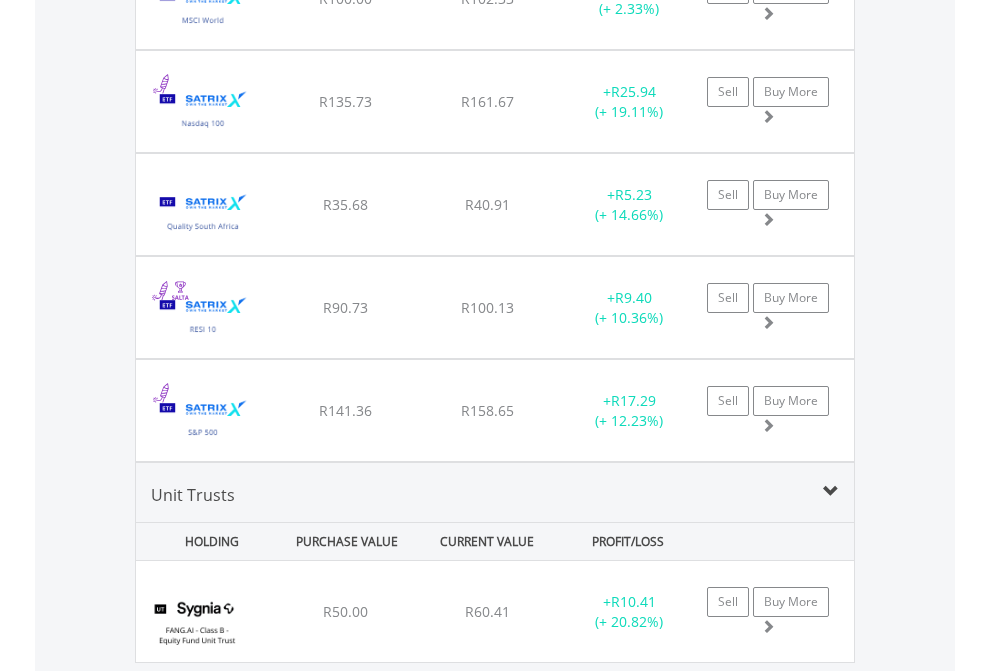 click on "EasyEquities USD" at bounding box center [818, -2196] 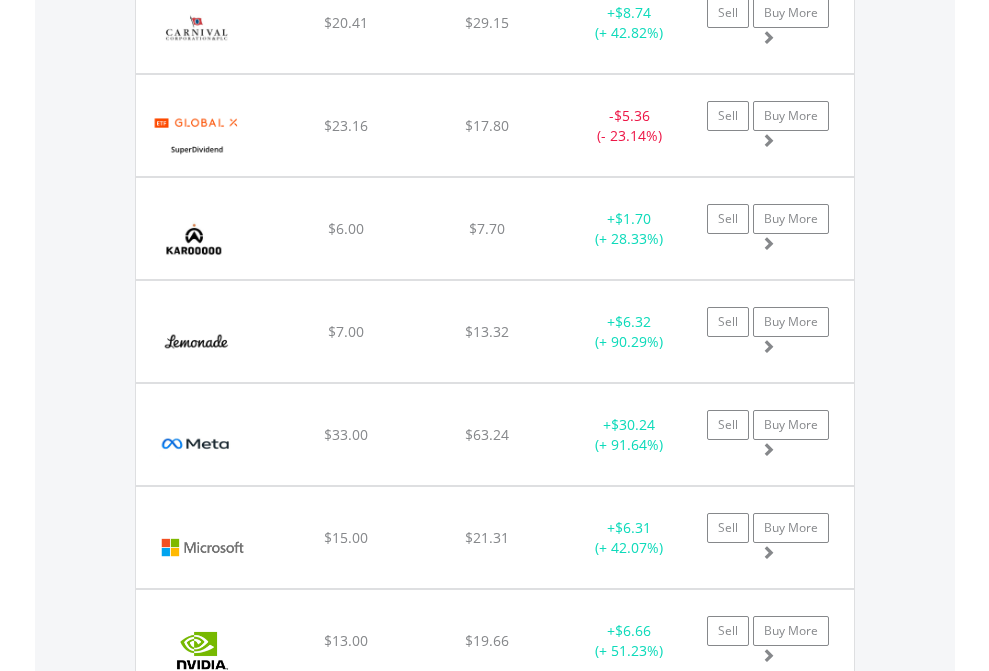 scroll, scrollTop: 2265, scrollLeft: 0, axis: vertical 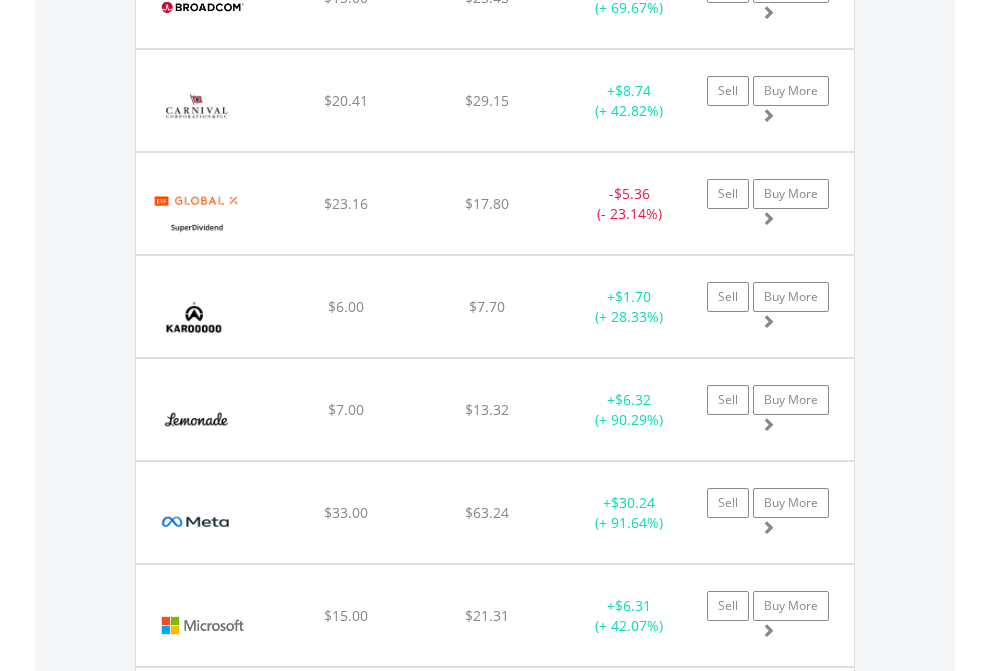 click on "EasyEquities AUD" at bounding box center (818, -2077) 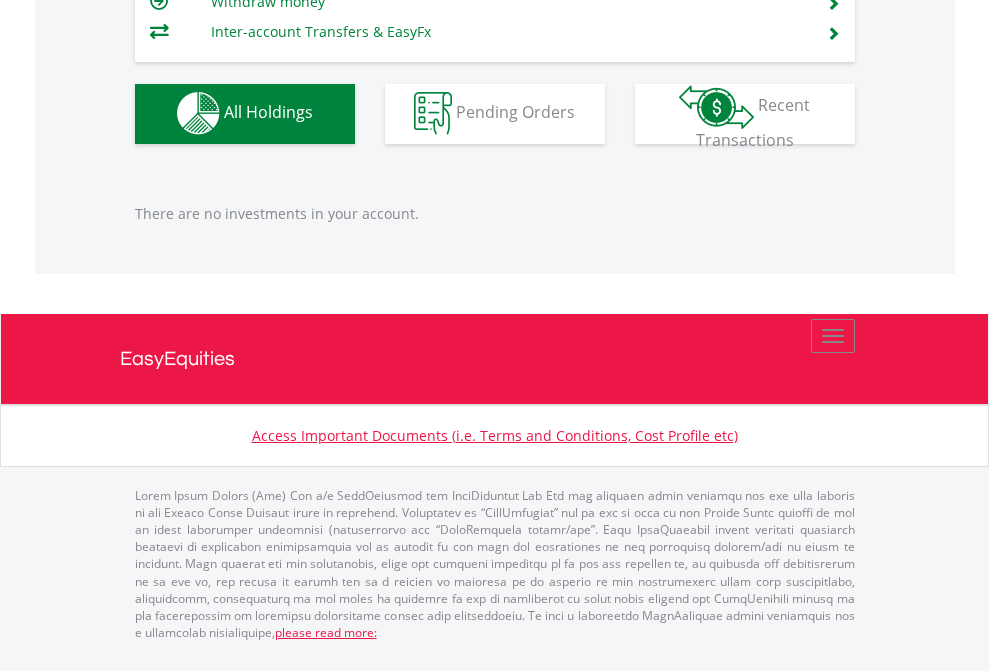 scroll, scrollTop: 1980, scrollLeft: 0, axis: vertical 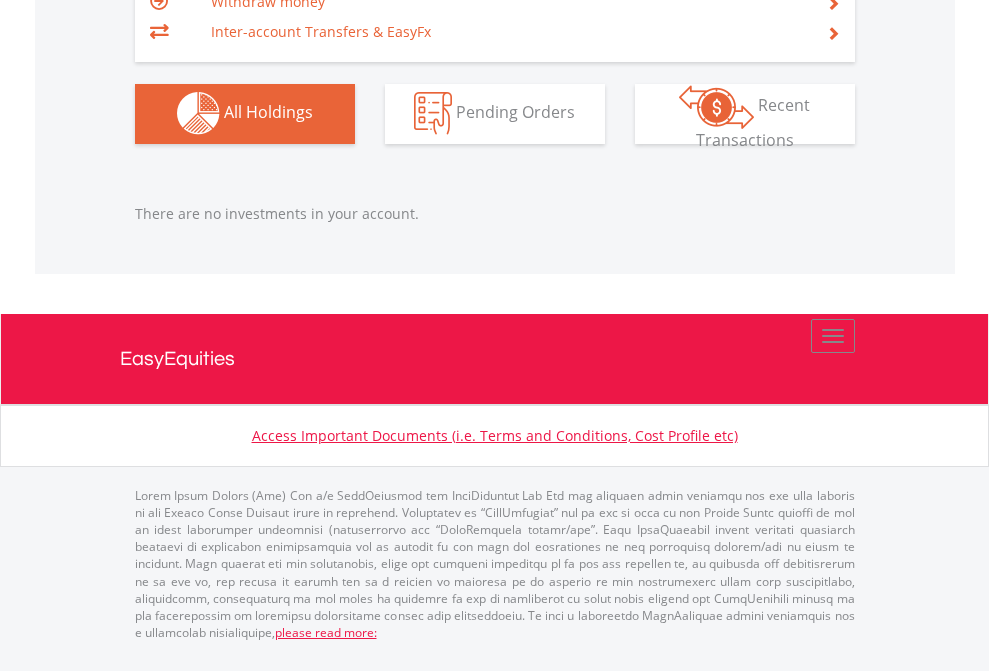 click on "EasyEquities GBP" at bounding box center (818, -1142) 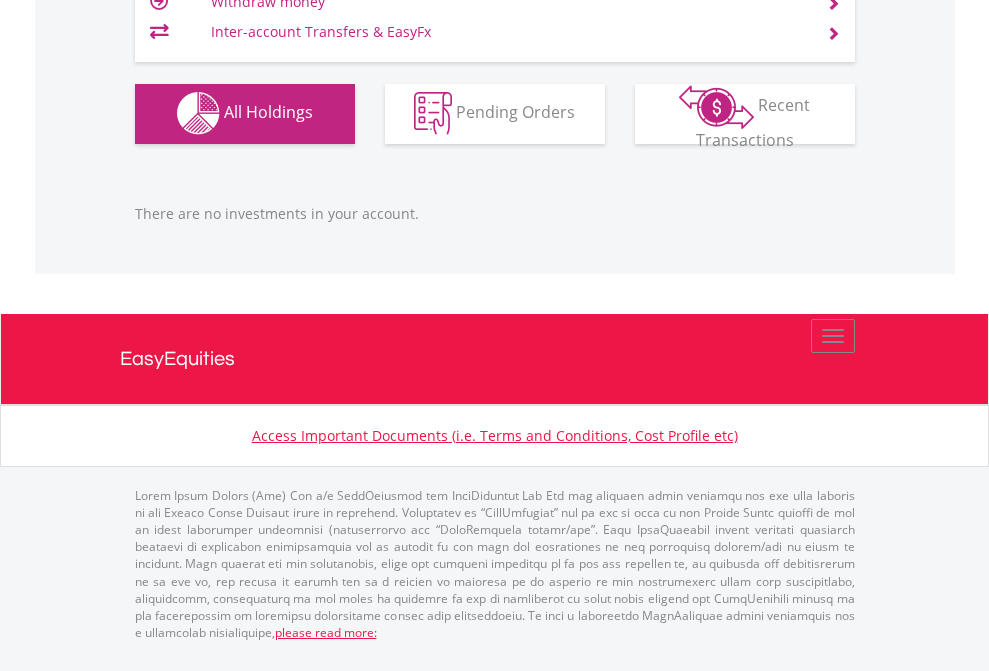 scroll, scrollTop: 1980, scrollLeft: 0, axis: vertical 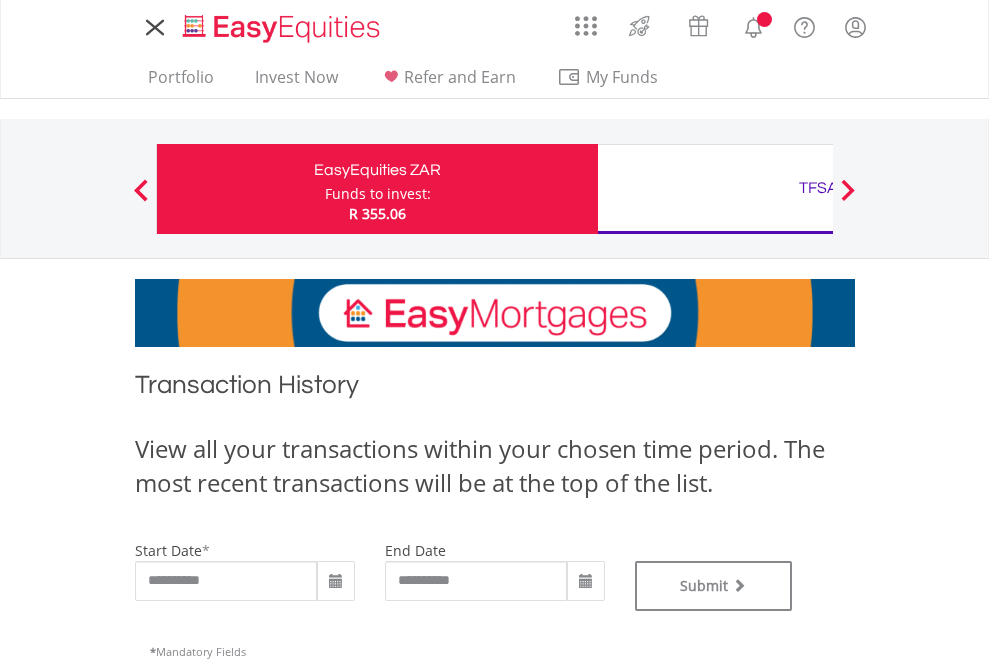 type on "**********" 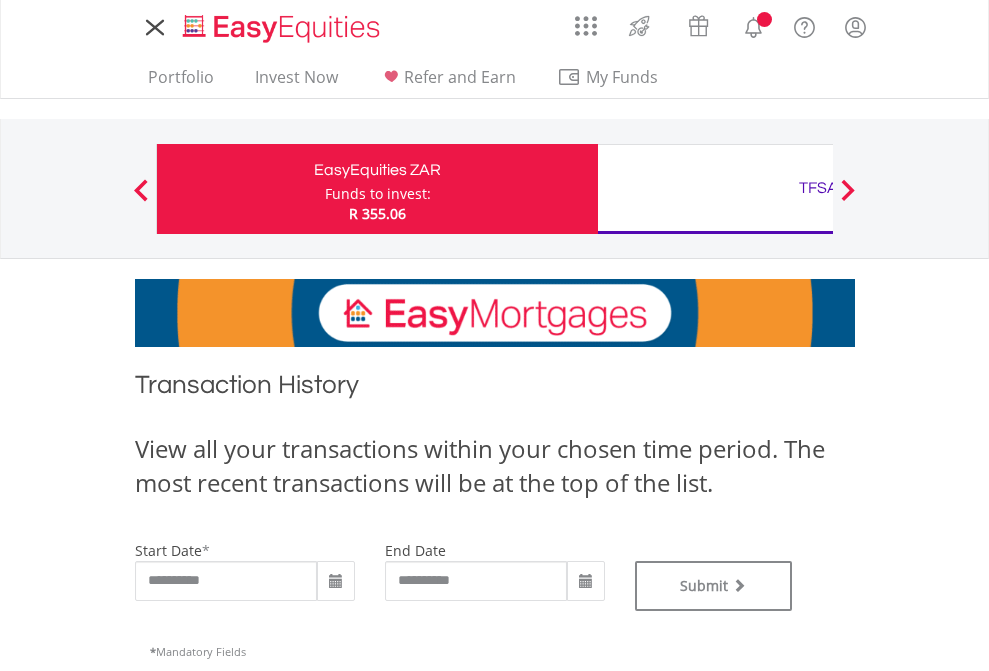 scroll, scrollTop: 0, scrollLeft: 0, axis: both 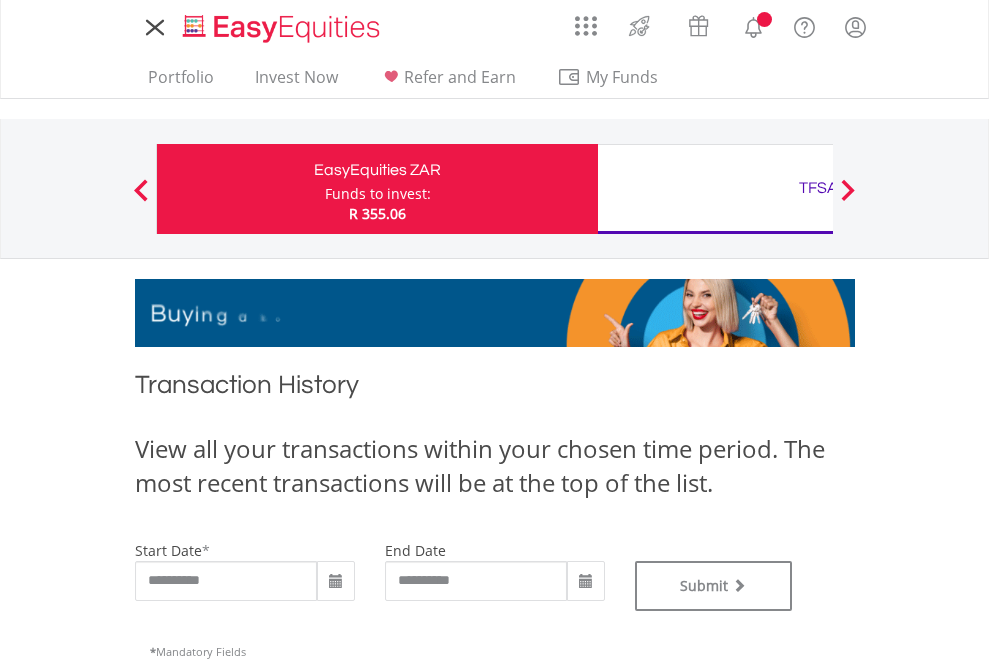 type on "**********" 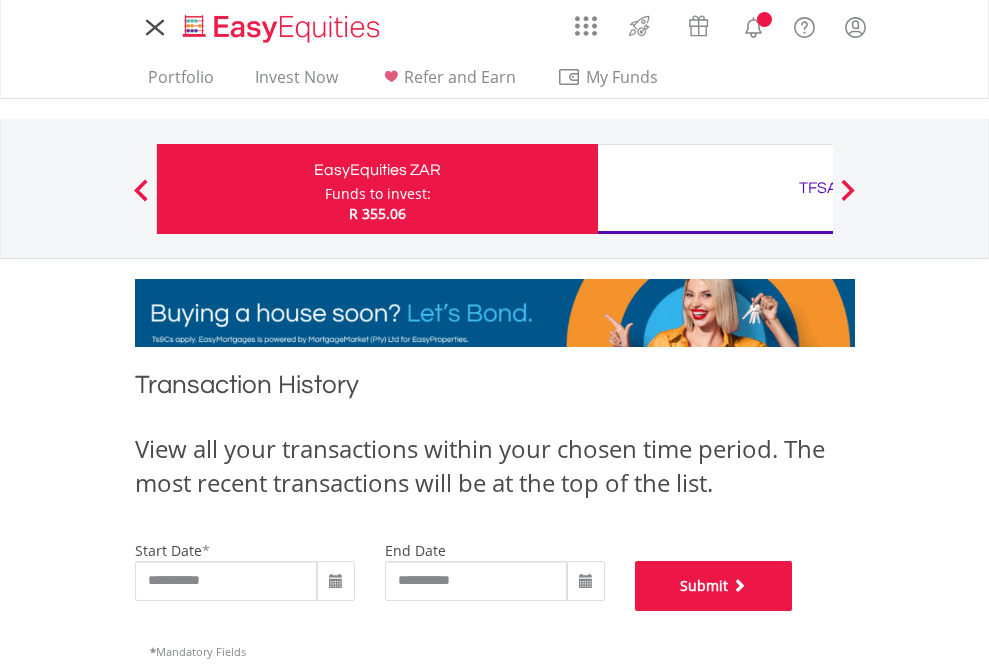 click on "Submit" at bounding box center (714, 586) 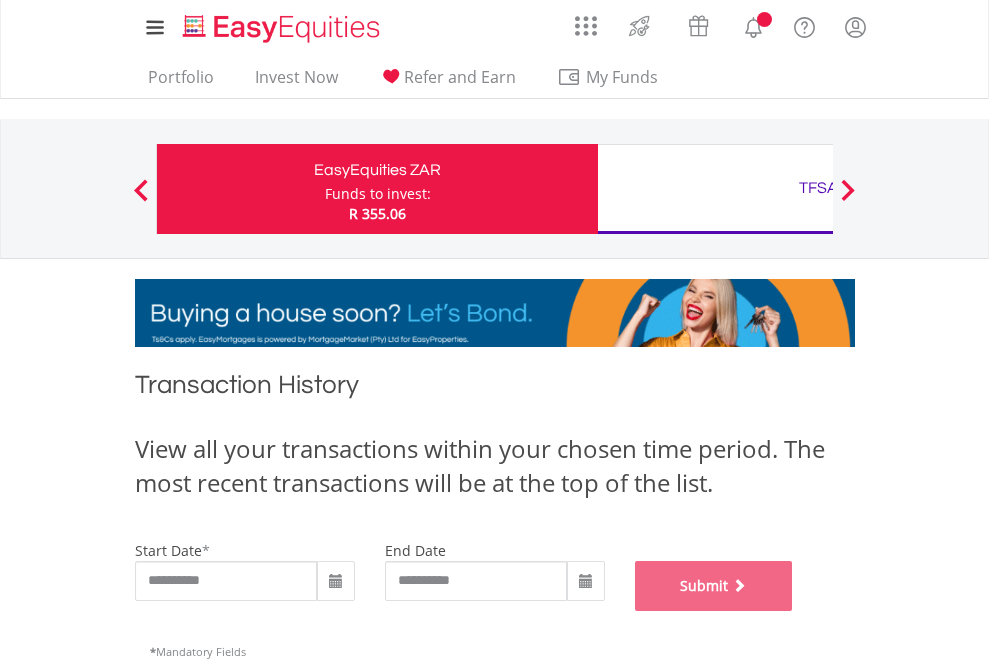scroll, scrollTop: 811, scrollLeft: 0, axis: vertical 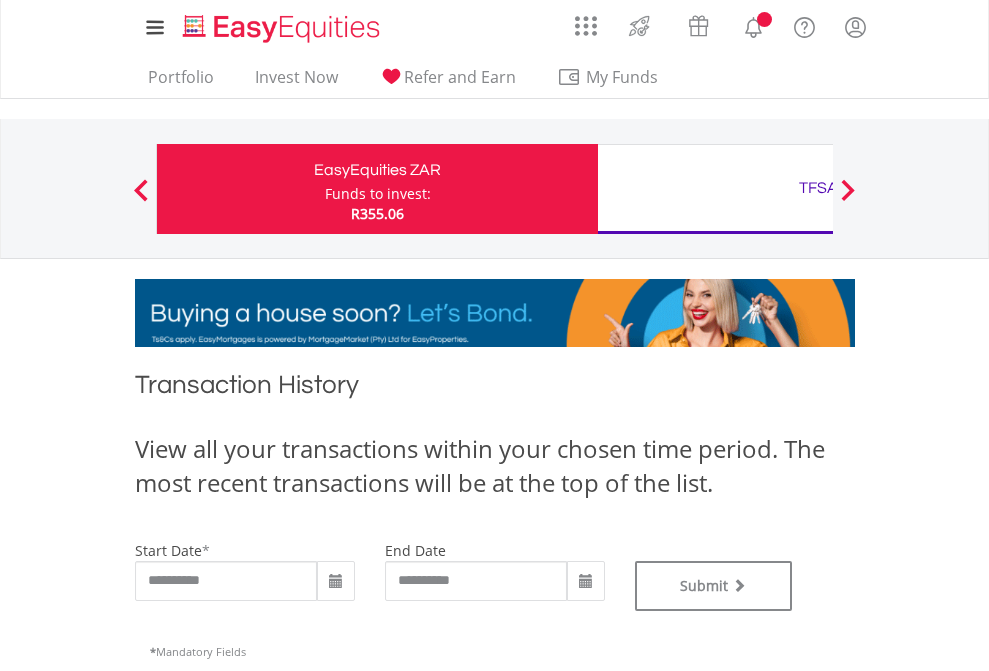 click on "TFSA" at bounding box center (818, 188) 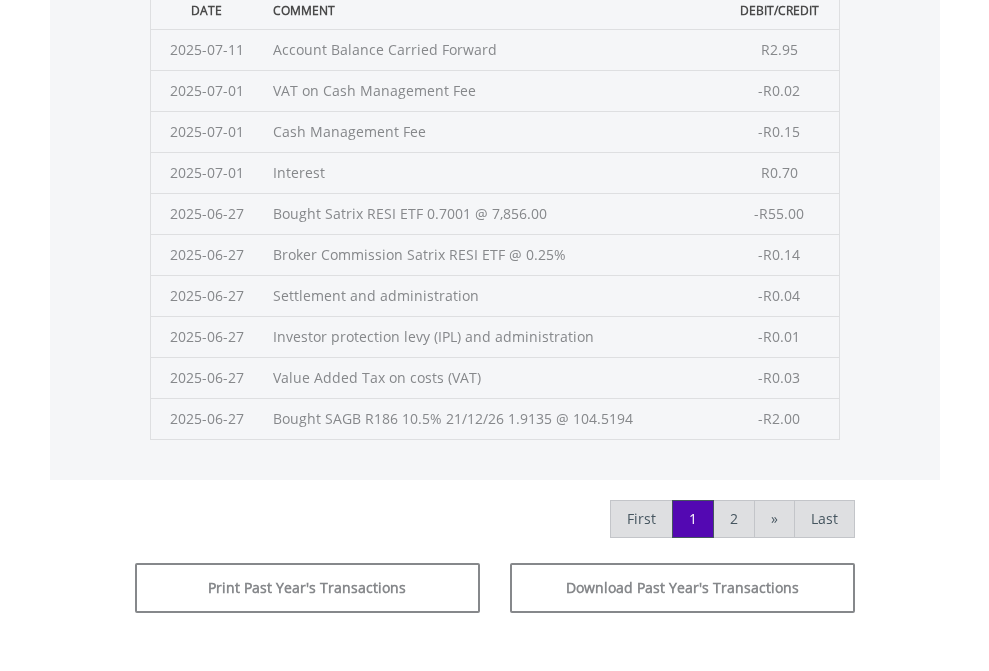 click on "Submit" at bounding box center [714, -225] 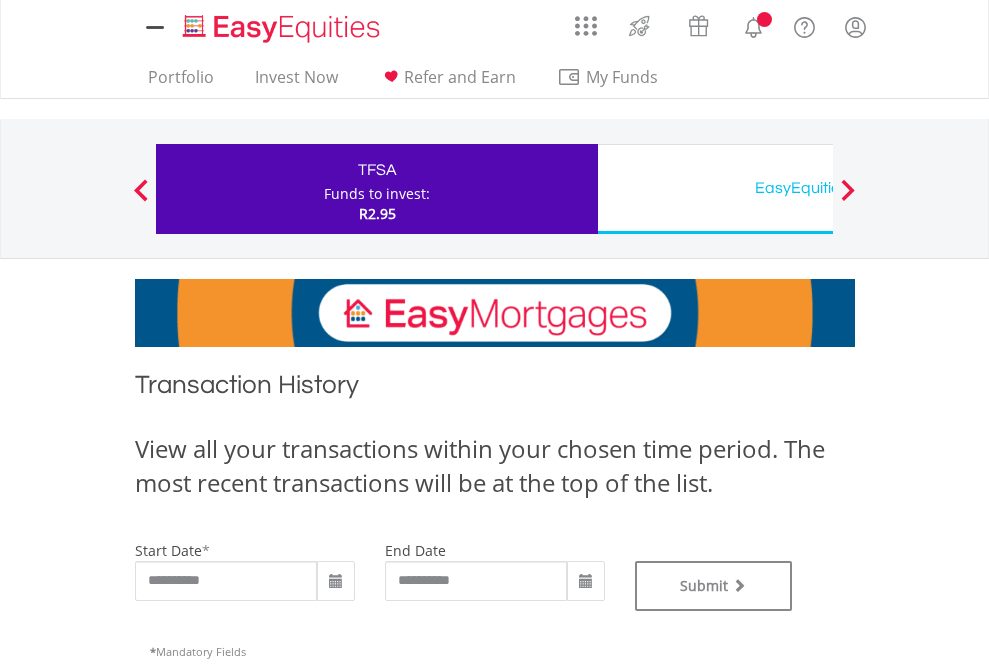 scroll, scrollTop: 0, scrollLeft: 0, axis: both 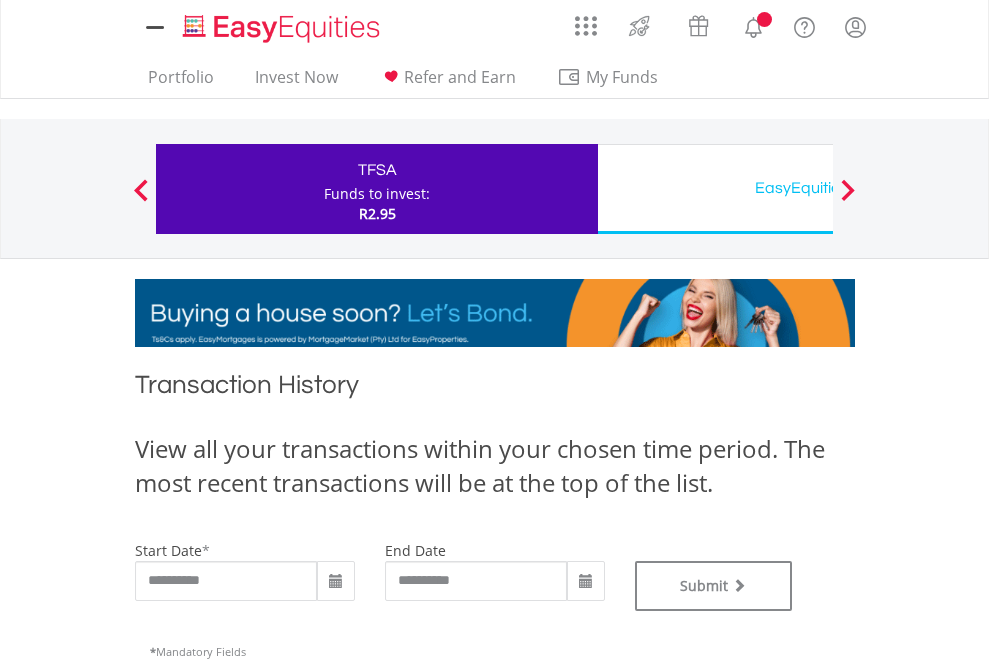 click on "EasyEquities USD" at bounding box center [818, 188] 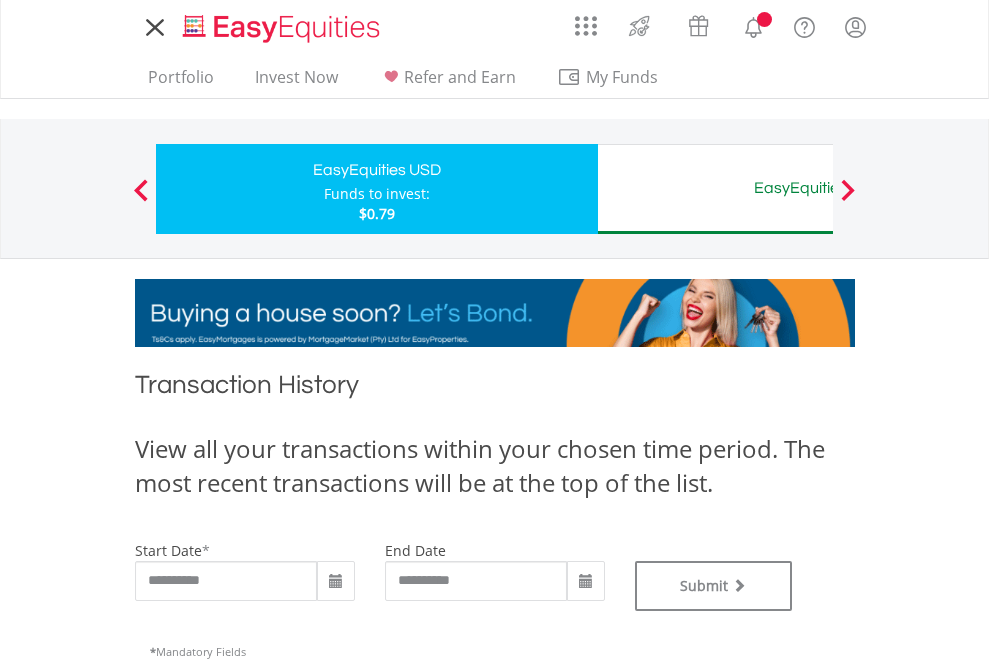 scroll, scrollTop: 0, scrollLeft: 0, axis: both 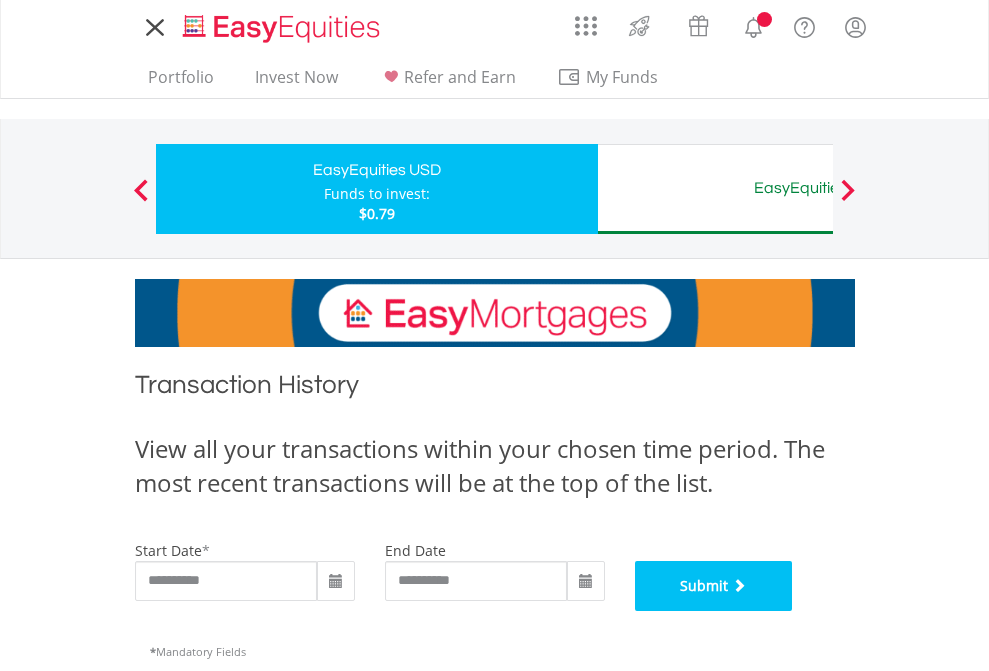 click on "Submit" at bounding box center [714, 586] 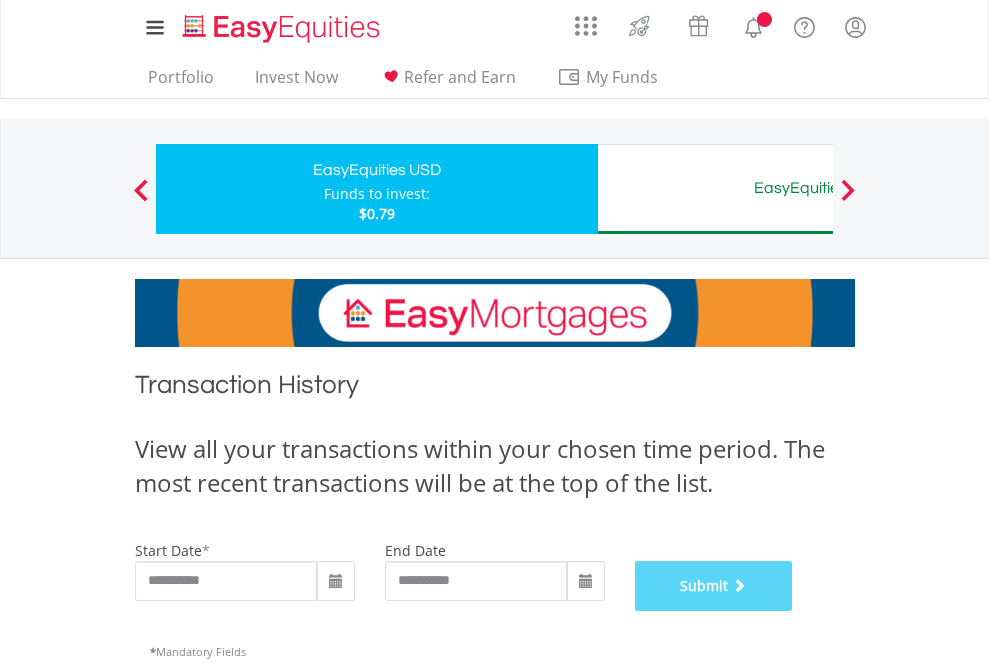 scroll, scrollTop: 811, scrollLeft: 0, axis: vertical 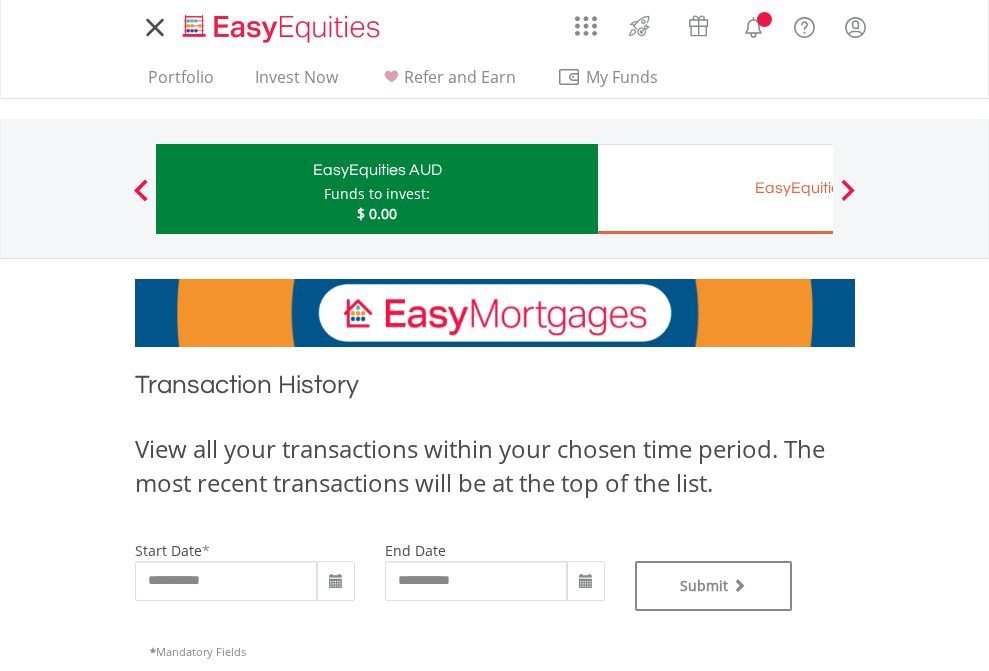 type on "**********" 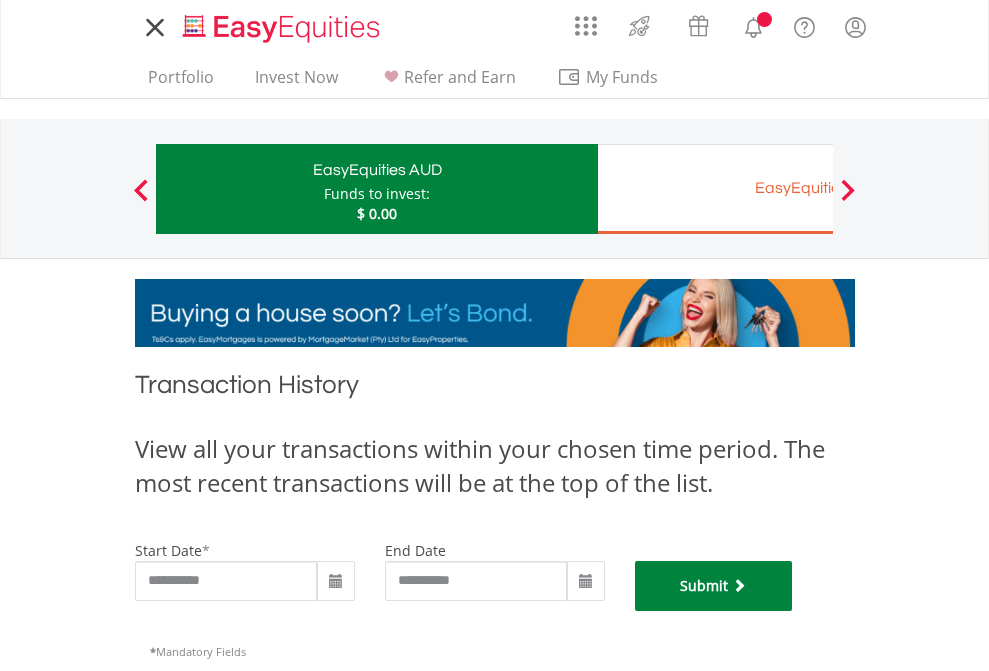 click on "Submit" at bounding box center [714, 586] 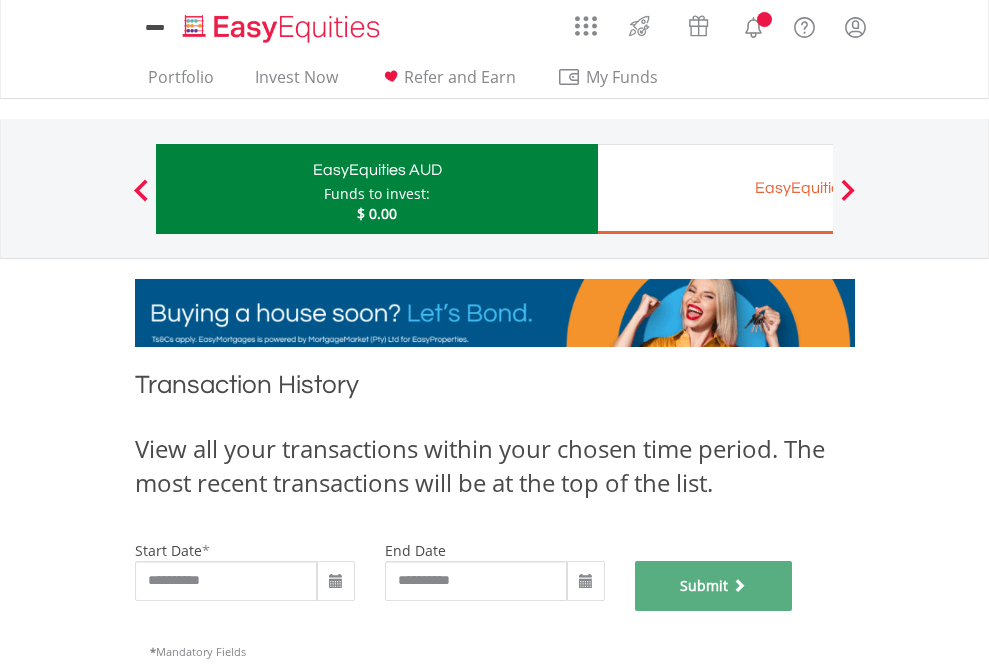 scroll, scrollTop: 811, scrollLeft: 0, axis: vertical 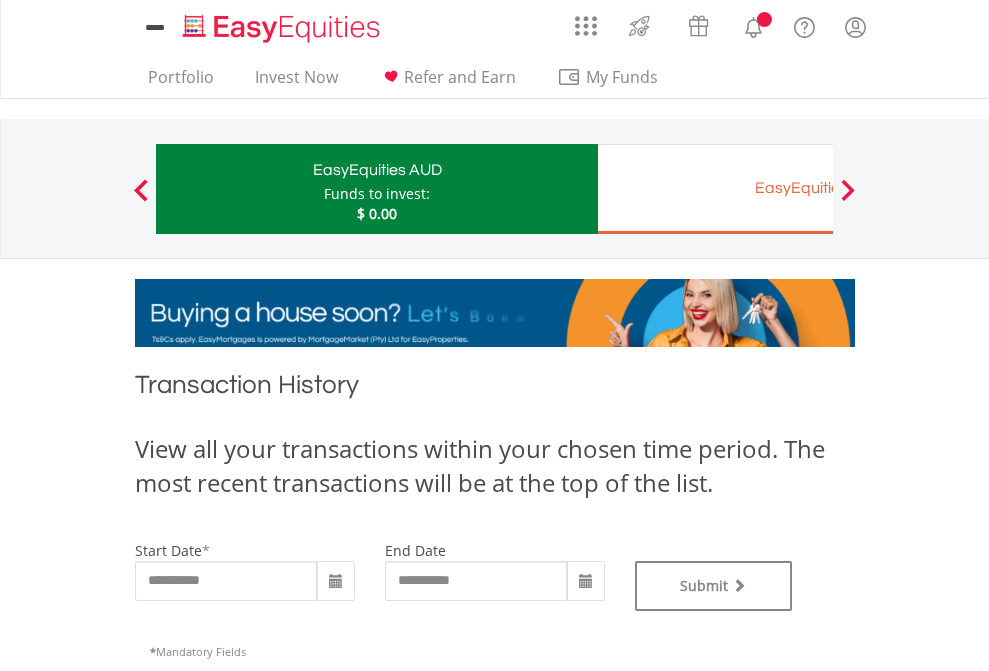 click on "EasyEquities EUR" at bounding box center [818, 188] 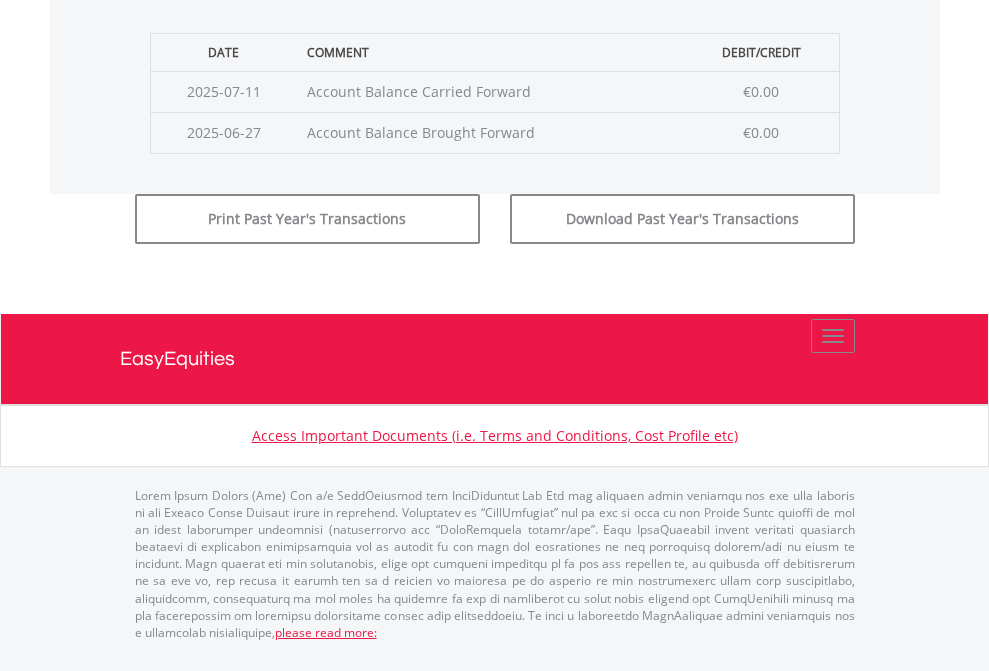 scroll, scrollTop: 811, scrollLeft: 0, axis: vertical 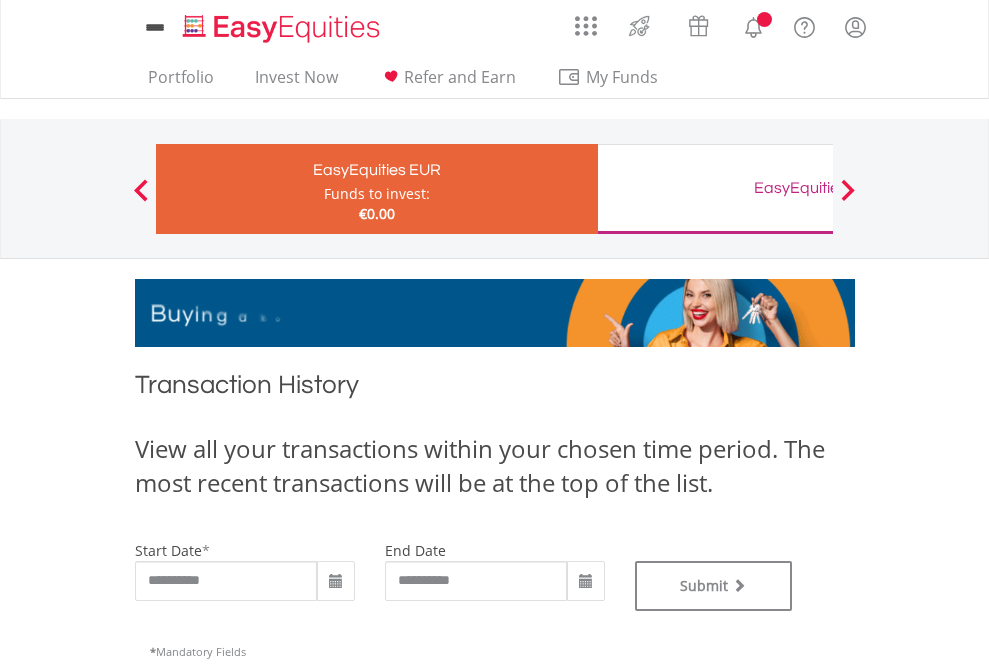 click on "EasyEquities GBP" at bounding box center [818, 188] 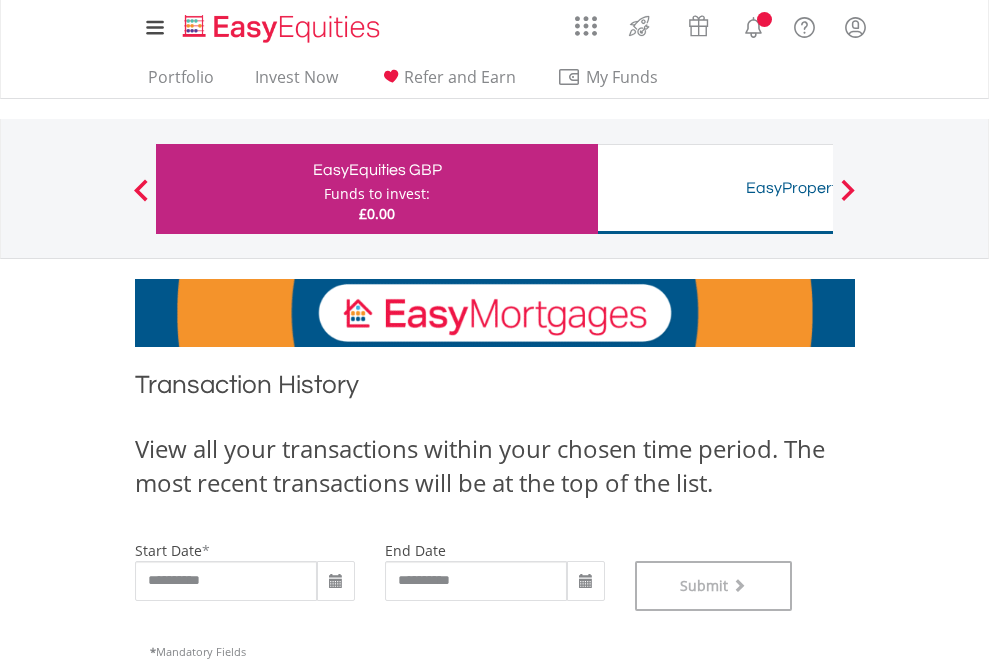 scroll, scrollTop: 811, scrollLeft: 0, axis: vertical 